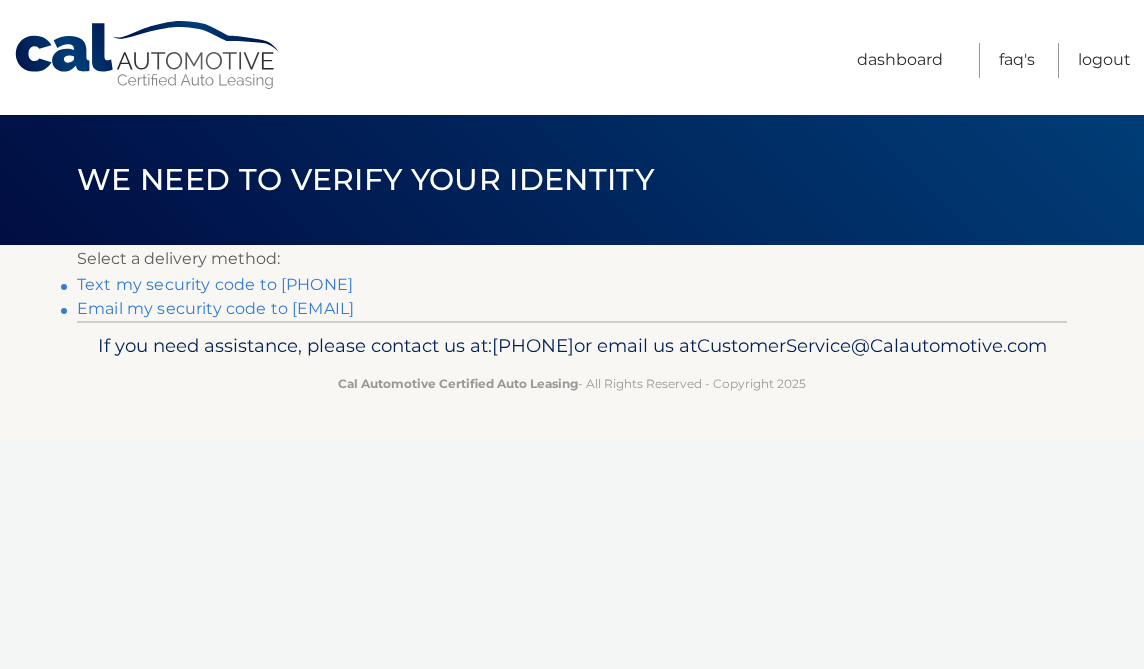 scroll, scrollTop: 0, scrollLeft: 0, axis: both 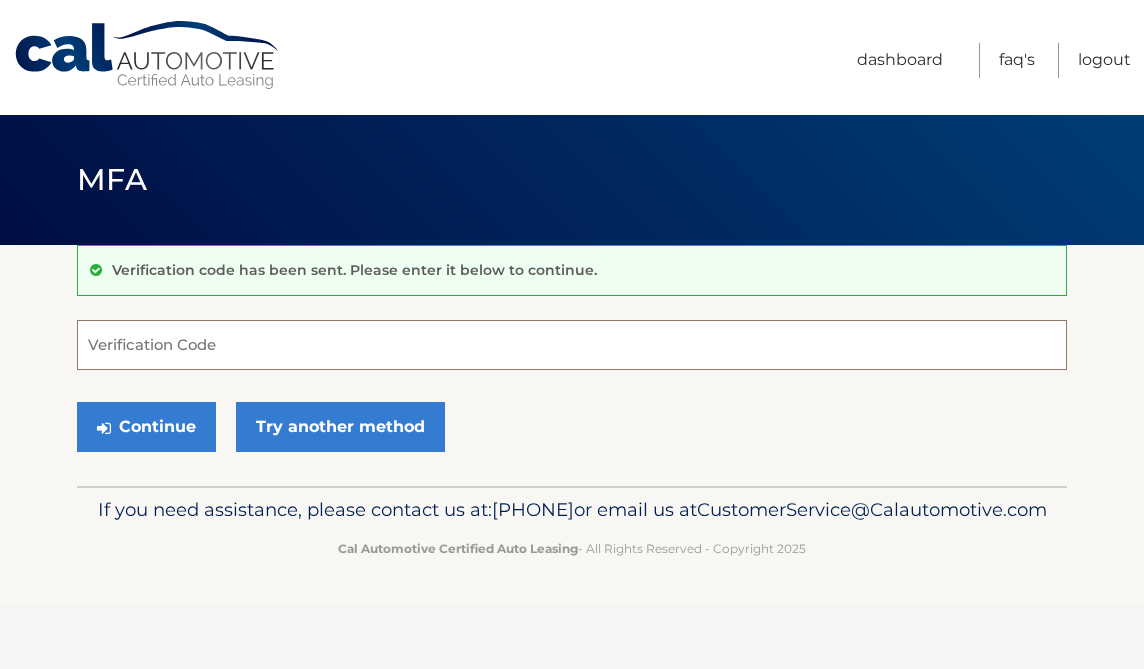click on "Verification Code" at bounding box center [572, 345] 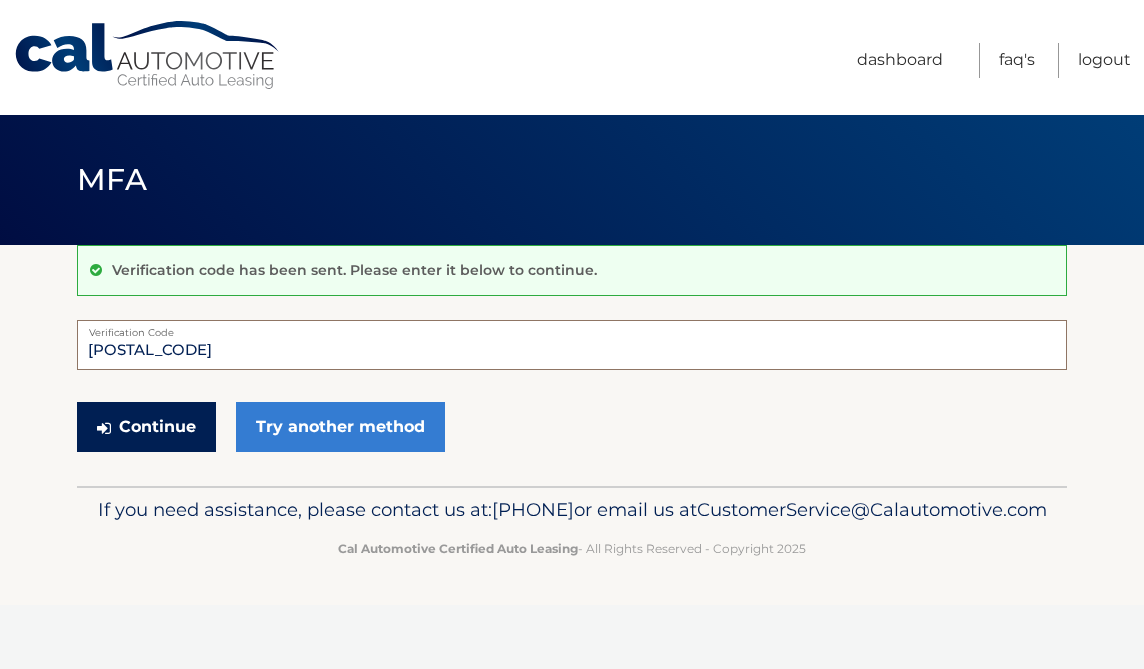 type on "[POSTAL_CODE]" 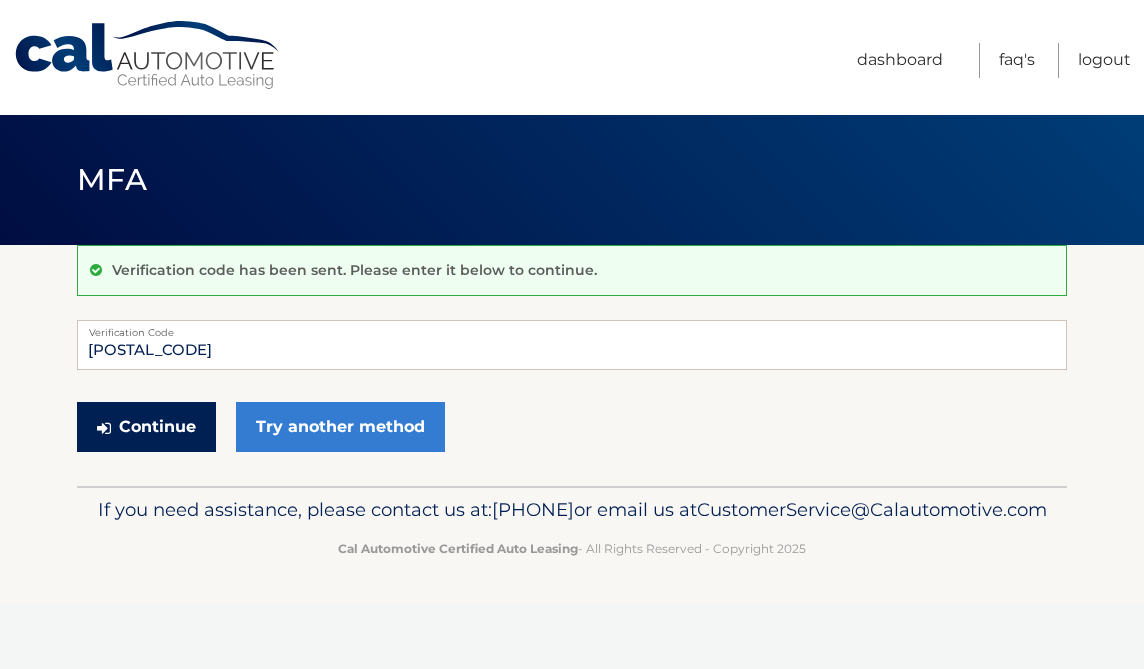 click on "Continue" at bounding box center (146, 427) 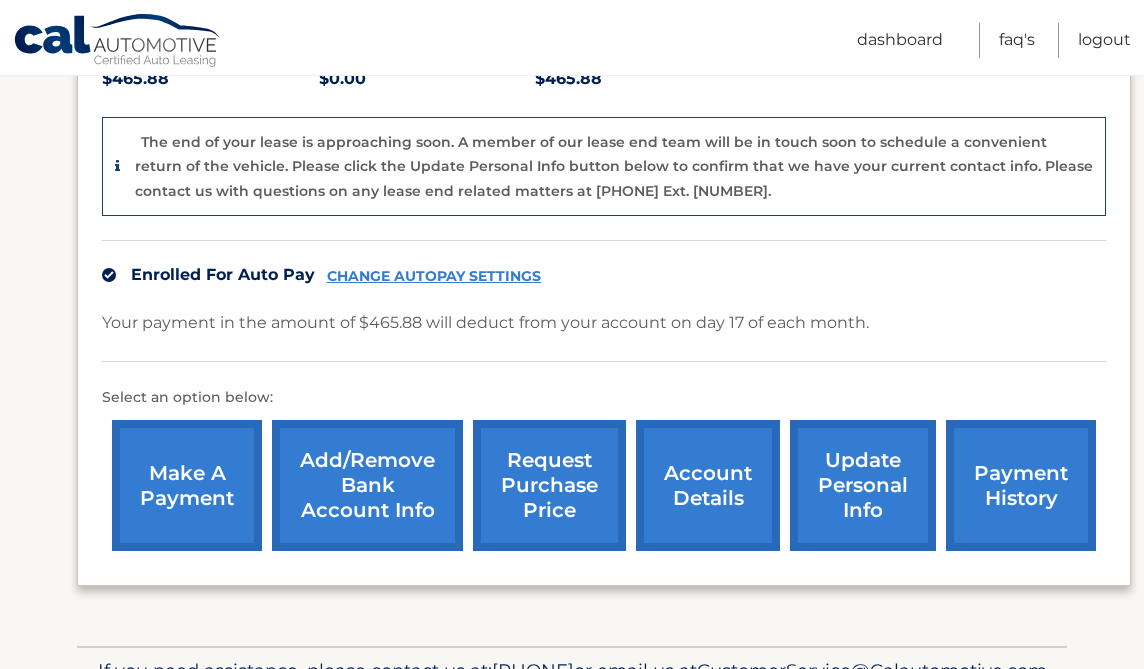 scroll, scrollTop: 465, scrollLeft: 0, axis: vertical 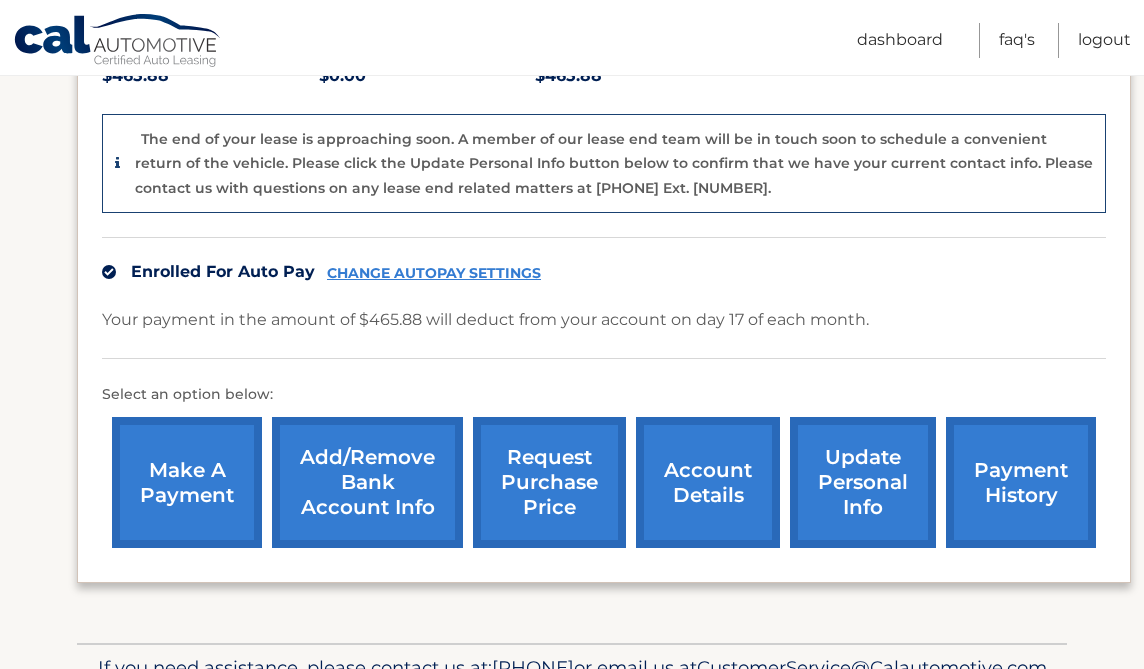 click on "request purchase price" at bounding box center (549, 482) 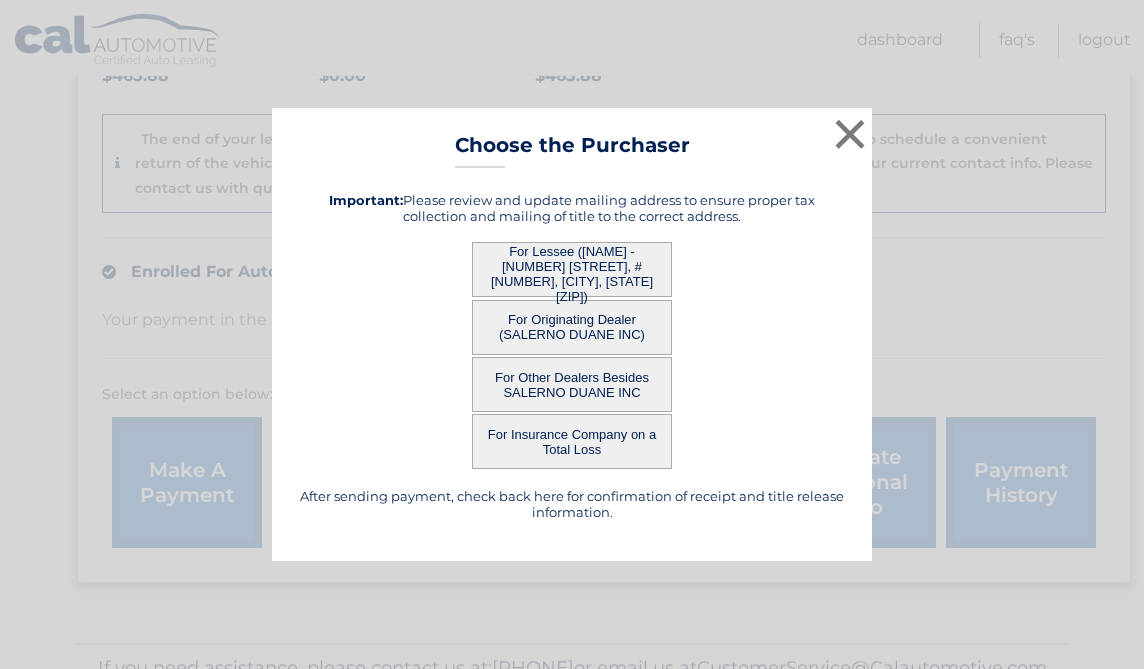 click on "For Lessee ([NAME] - [NUMBER] [STREET], #[NUMBER], [CITY], [STATE] [ZIP])" at bounding box center (572, 269) 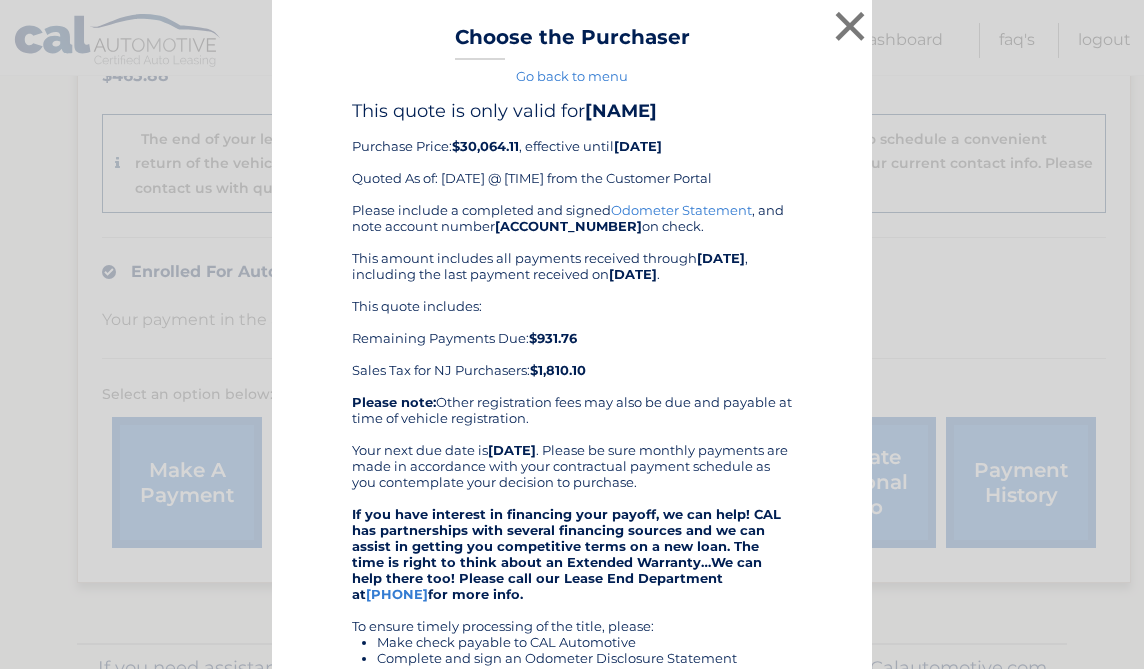 click on "Please include a completed and signed  Odometer Statement , and note account number  [ACCOUNT_NUMBER]  on check.
This amount includes all payments received through  [DATE] , including the last payment received on  [DATE] .
This quote includes:
Remaining Payments Due:  $931.76
Sales Tax for NJ Purchasers:  $1,810.10
Please note:  Other registration fees may also be due and payable at time of vehicle registration.
Your next due date is  [DATE] .  Please be sure monthly payments are made in accordance with your contractual payment schedule as you contemplate your decision to purchase.
[PHONE]  for more info.
To ensure timely processing of the title, please:
Mail check and  ." at bounding box center [572, 546] 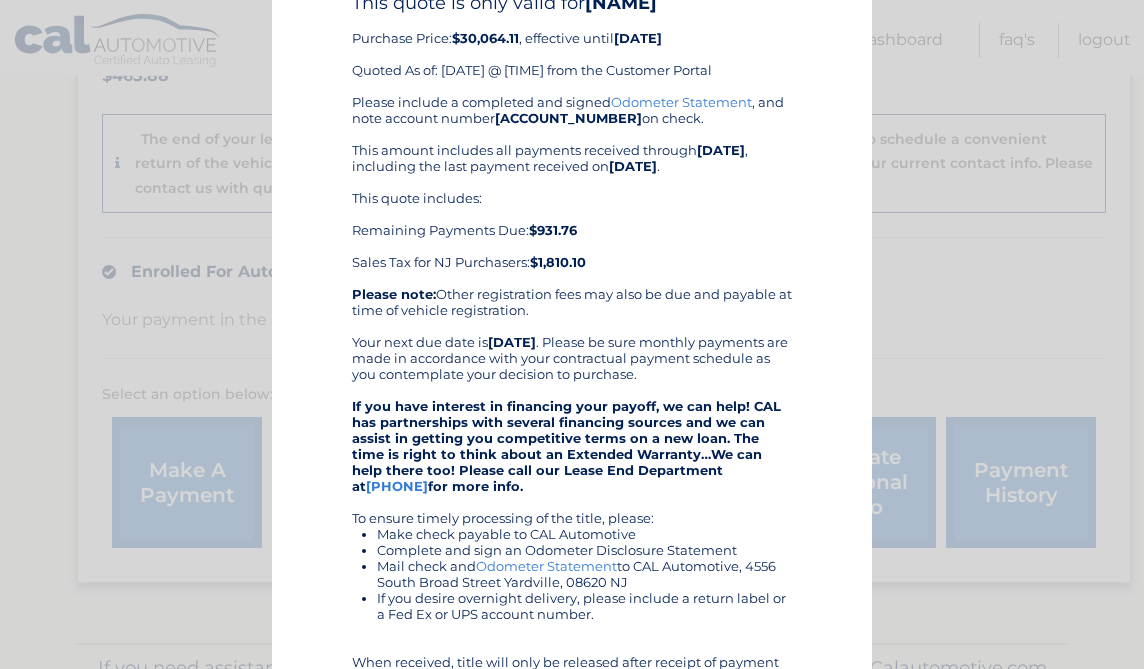 scroll, scrollTop: 0, scrollLeft: 0, axis: both 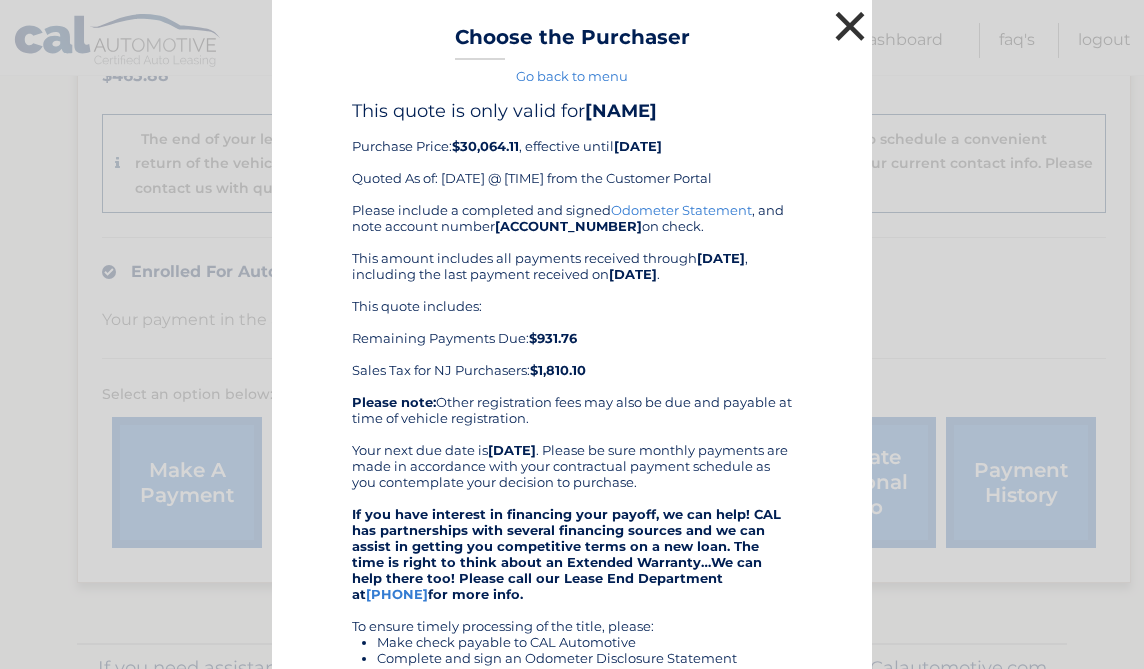 click on "×" at bounding box center (850, 26) 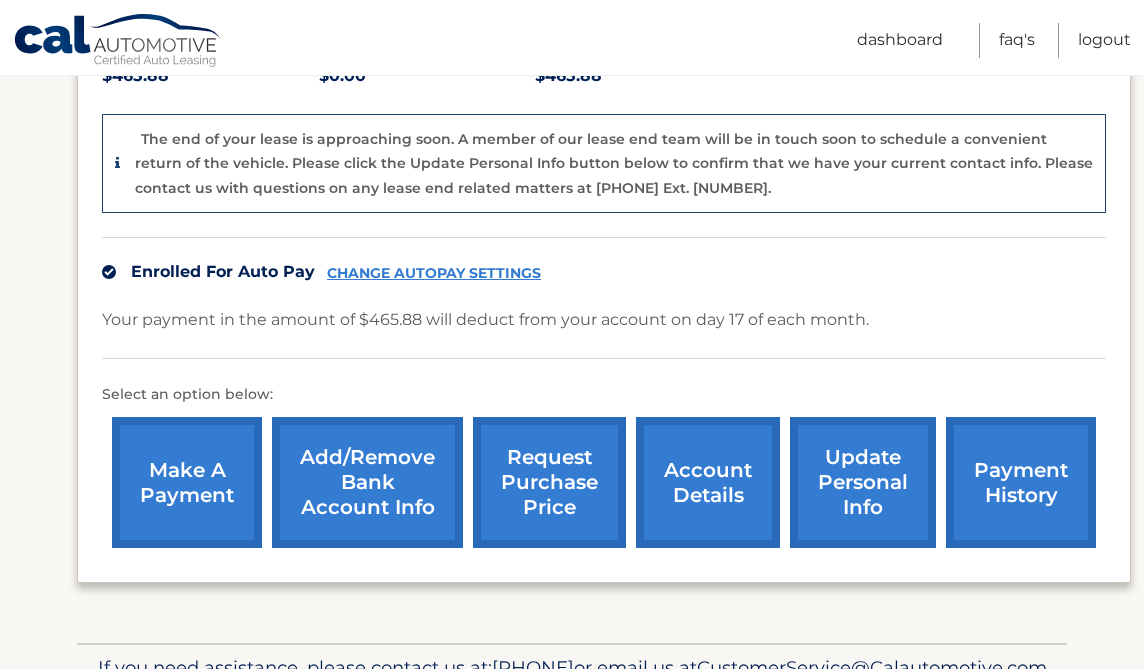click on "account details" at bounding box center [708, 482] 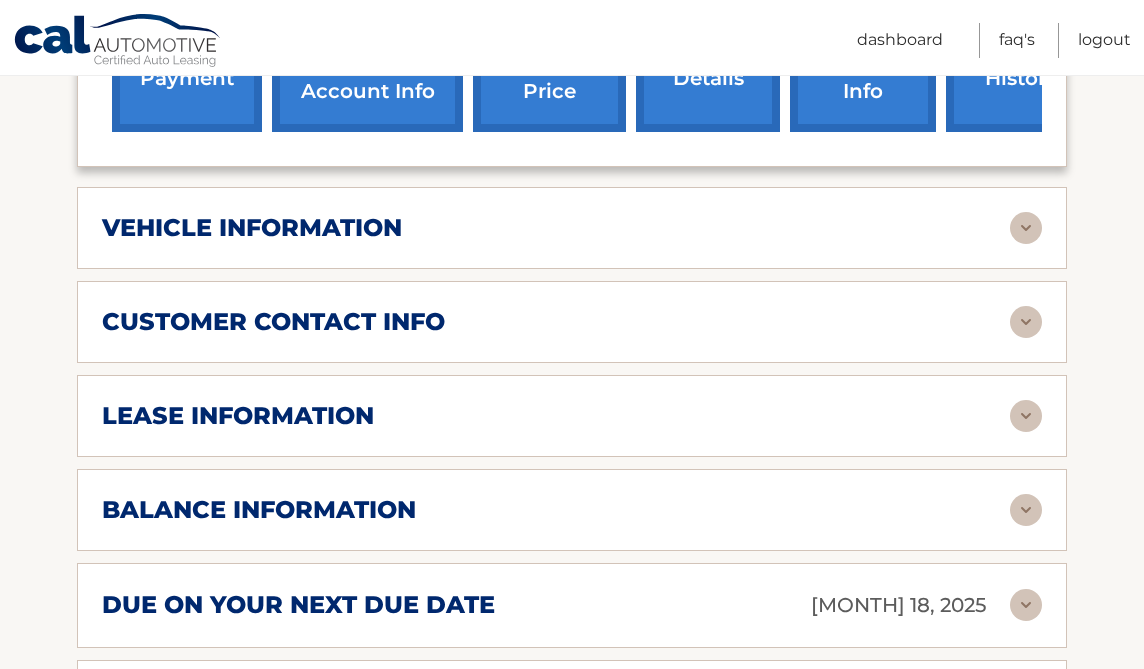 scroll, scrollTop: 787, scrollLeft: 0, axis: vertical 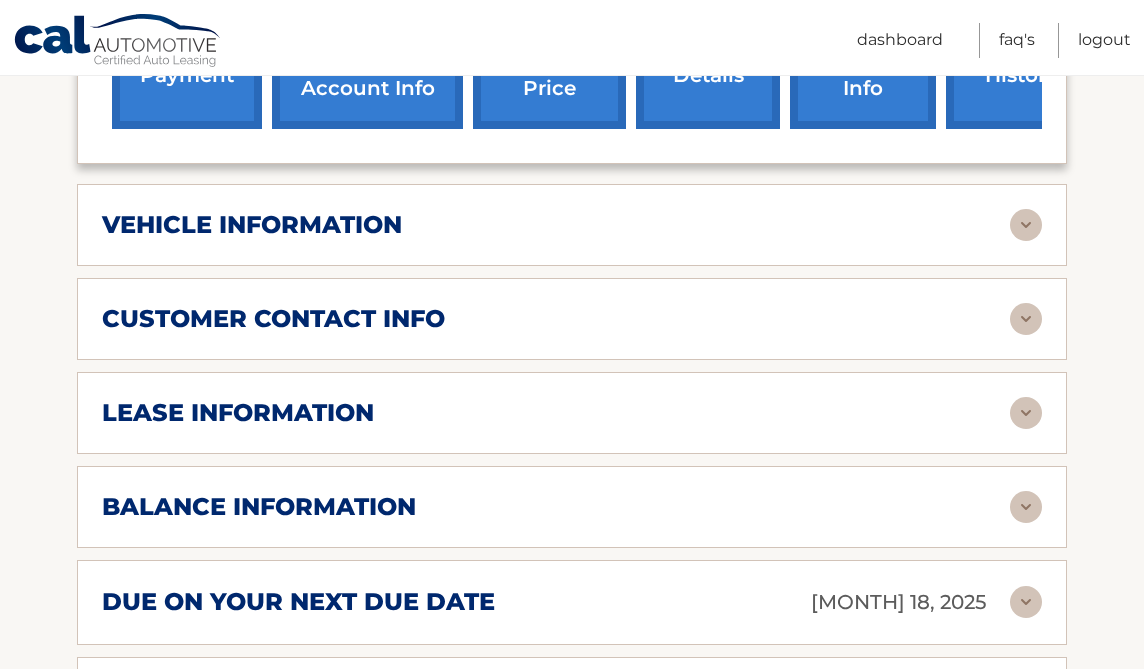 click on "lease information
Contract Start Date
[MONTH] 09, 2022
Term
39
Maturity Date
[MONTH] 09, 2025
Starting Odometer
25
Allowable Annual Mileage
10000
Charge Per Mile*
0.35
Last Scheduled Due Date
[MONTH] 18, 2025
Monthly Payment
$465.88
Monthly Sales Tax
$0.00" at bounding box center (572, 413) 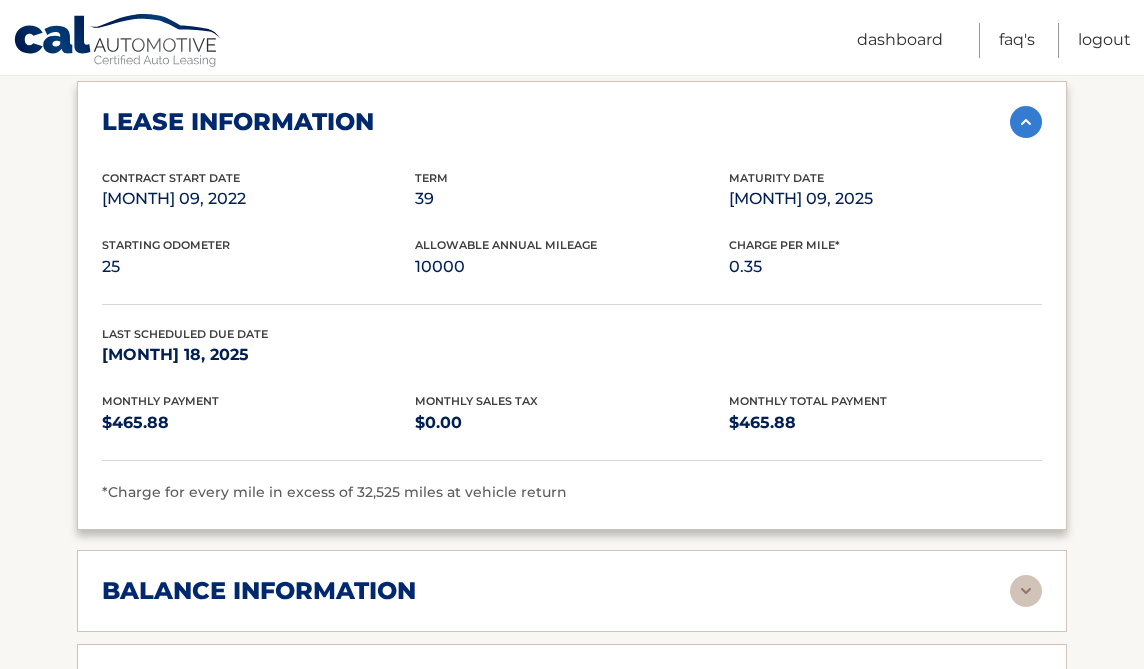 scroll, scrollTop: 1084, scrollLeft: 0, axis: vertical 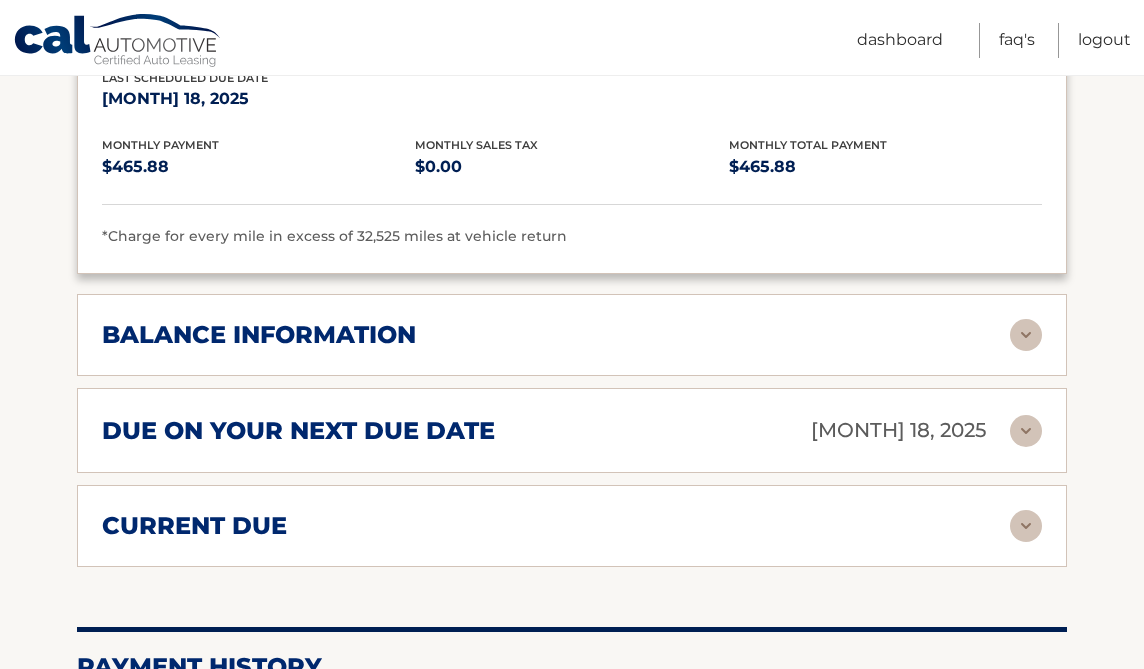 click at bounding box center [1026, 335] 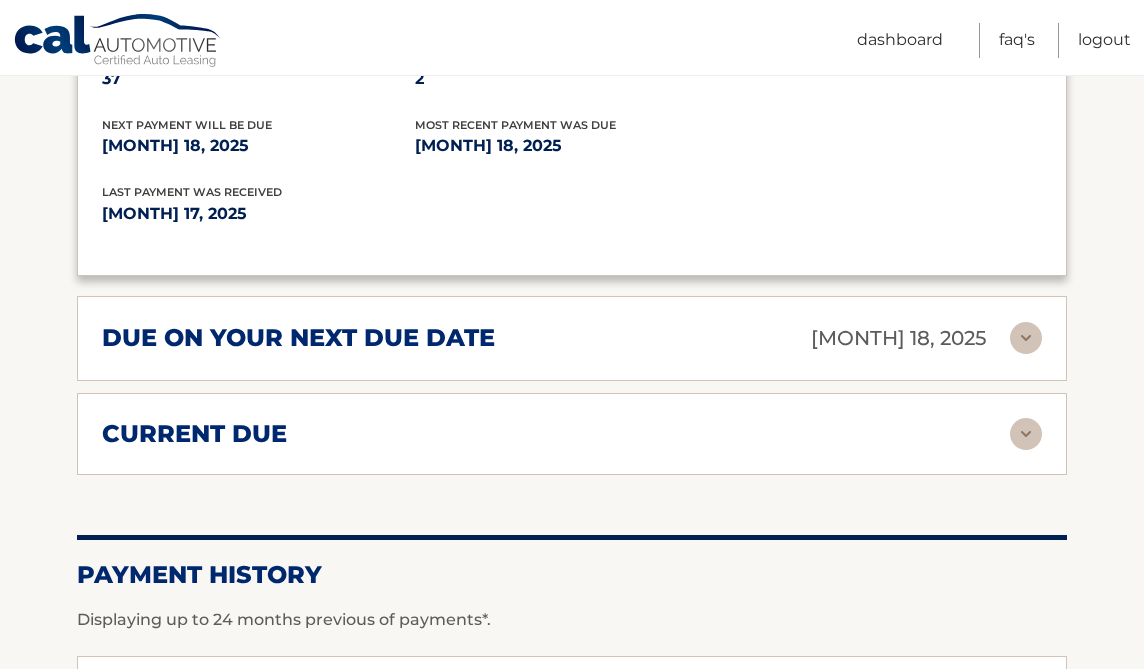 scroll, scrollTop: 1665, scrollLeft: 0, axis: vertical 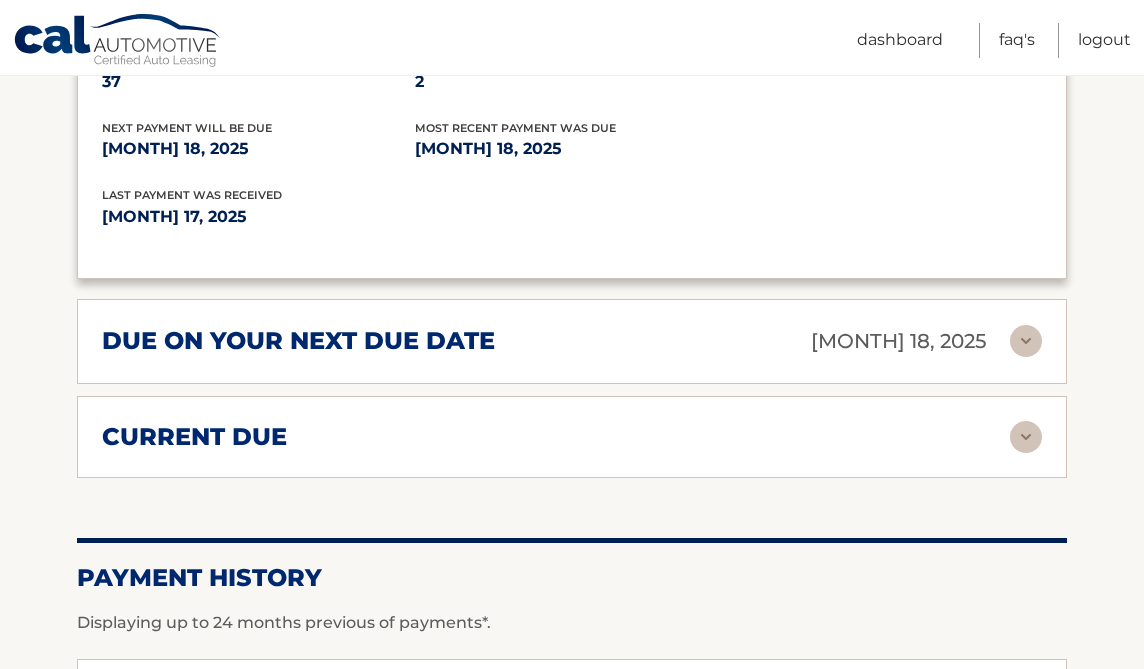 click at bounding box center [1026, 341] 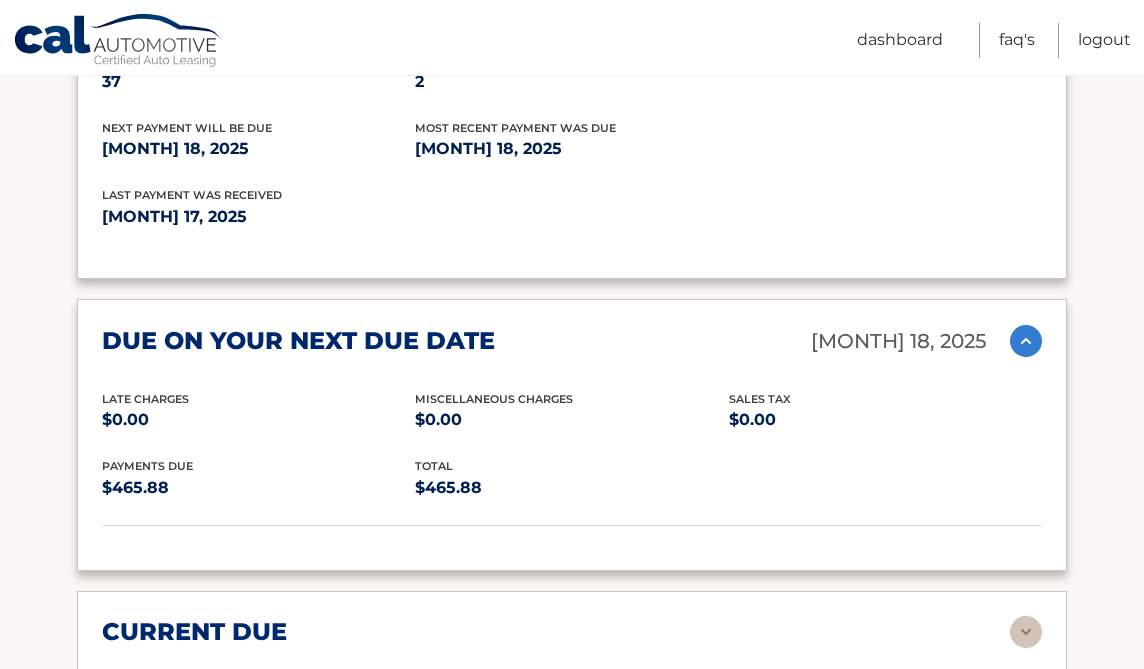 click at bounding box center (1026, 341) 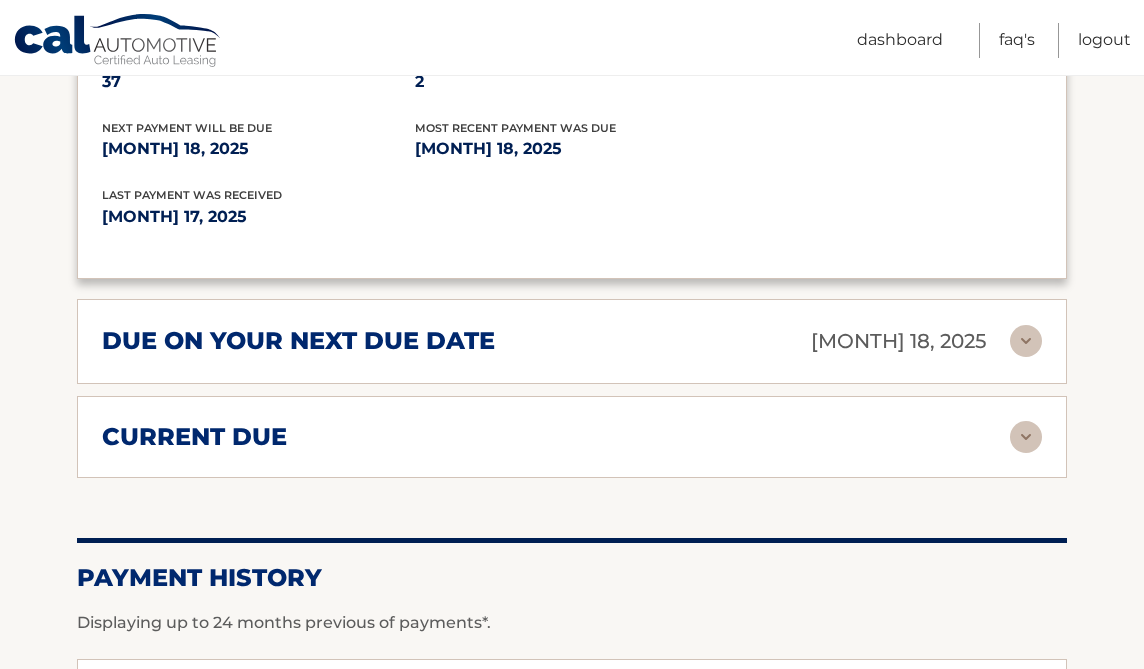 click at bounding box center [1026, 437] 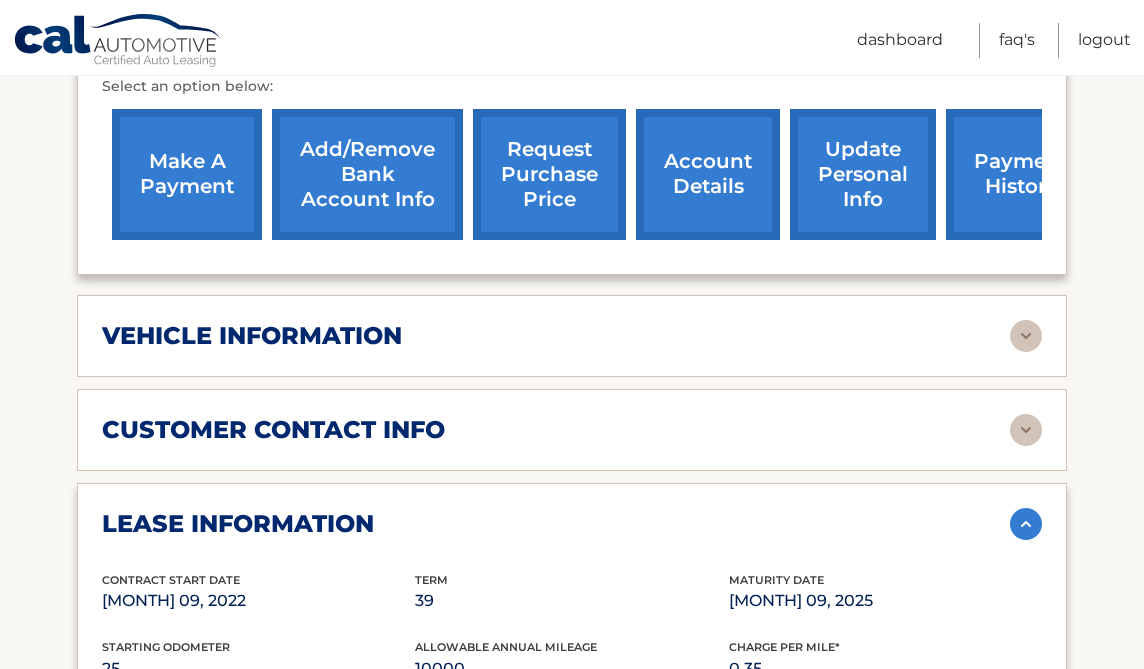 scroll, scrollTop: 575, scrollLeft: 0, axis: vertical 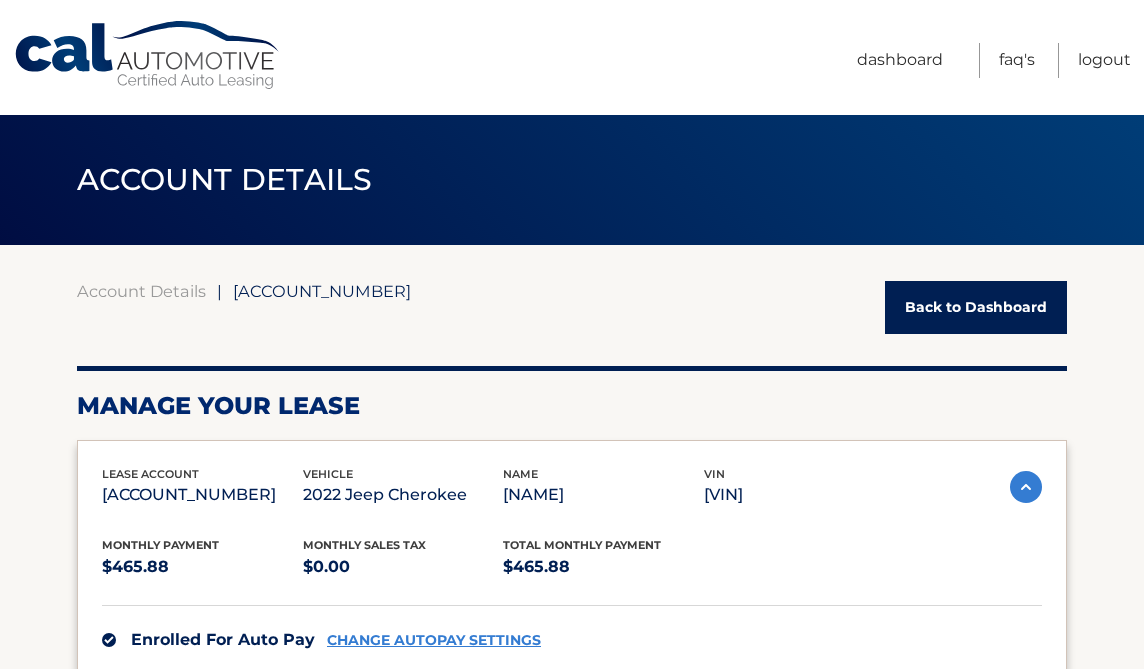 click on "Back to Dashboard" at bounding box center (976, 307) 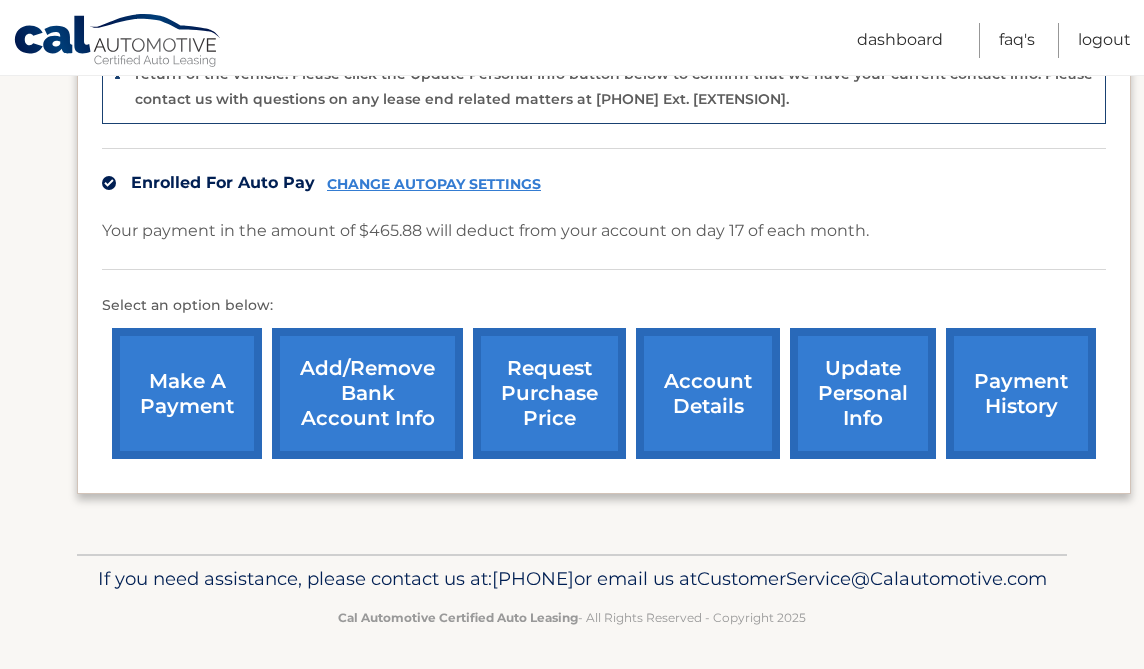 scroll, scrollTop: 562, scrollLeft: 0, axis: vertical 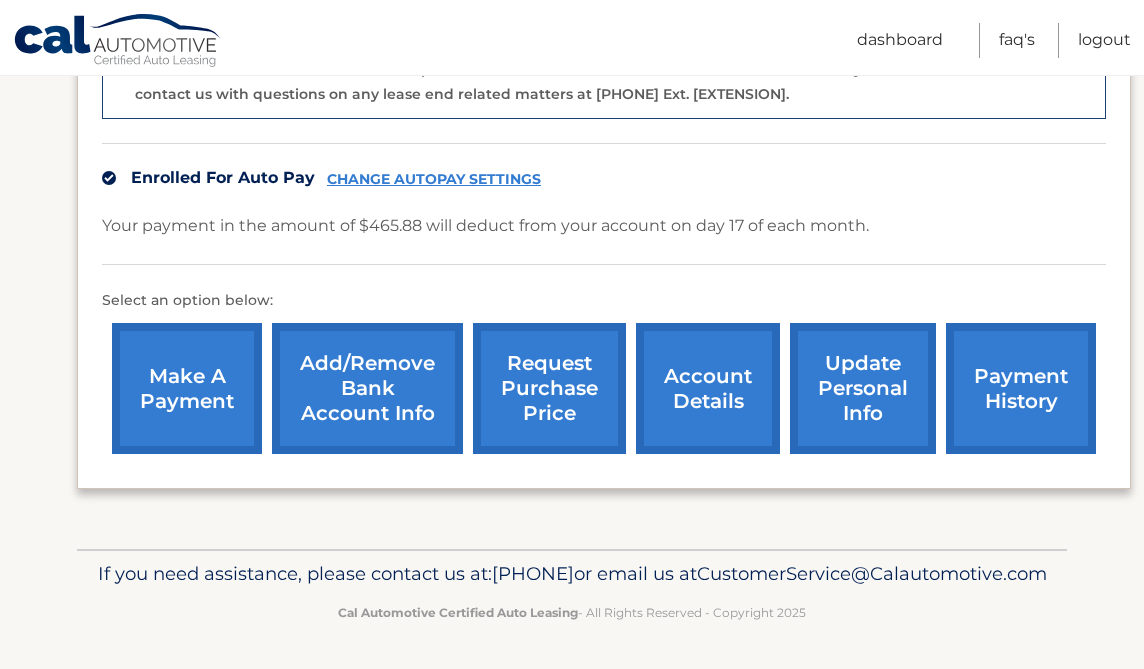click on "payment history" at bounding box center [1021, 388] 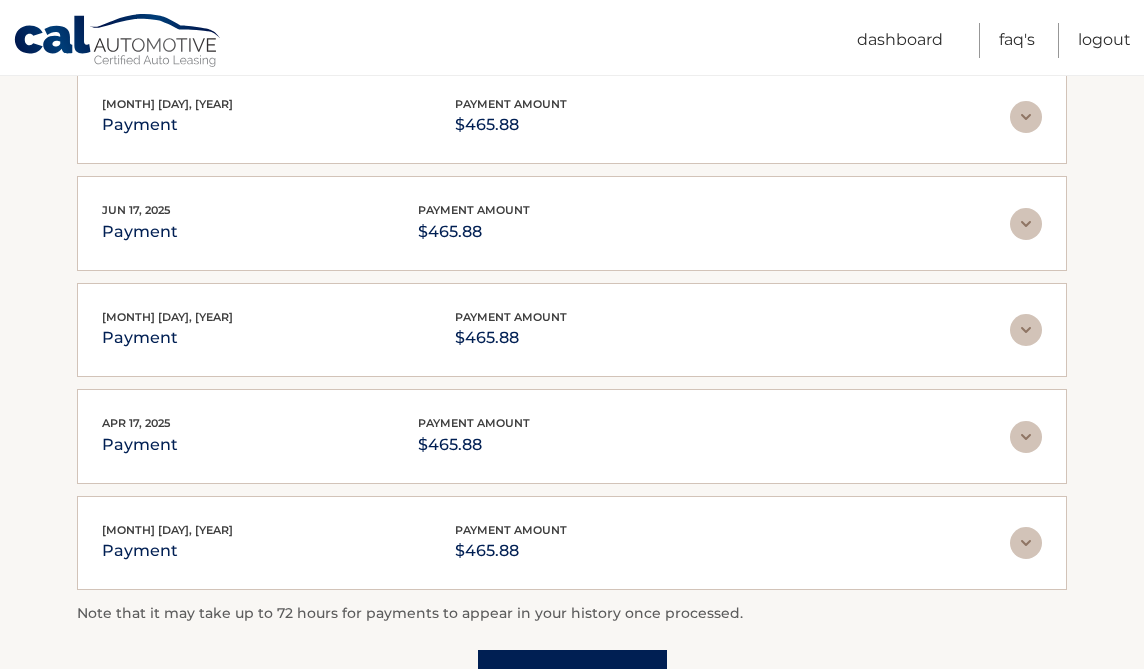 scroll, scrollTop: 642, scrollLeft: 0, axis: vertical 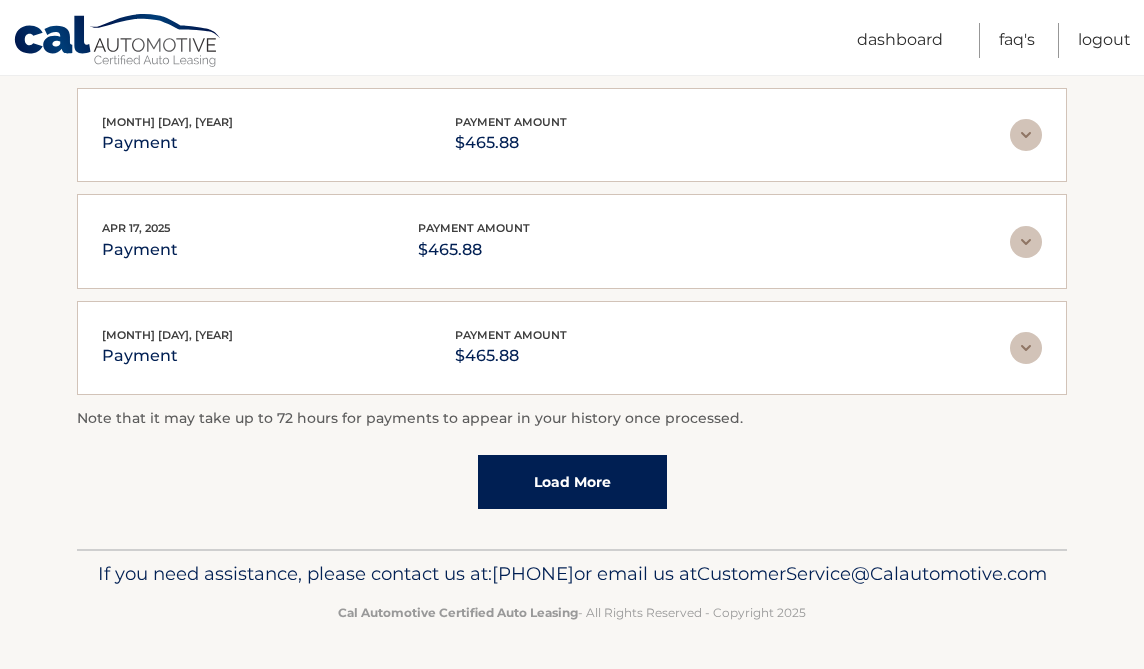 click on "Load More" at bounding box center (572, 482) 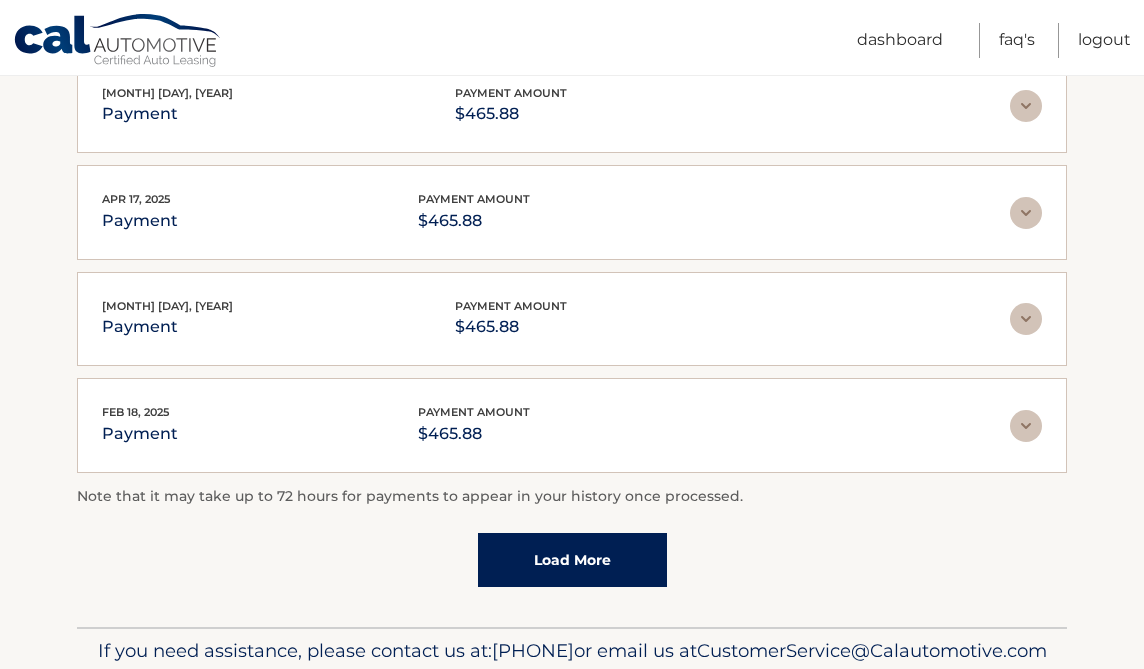 click on "Load More" at bounding box center (572, 560) 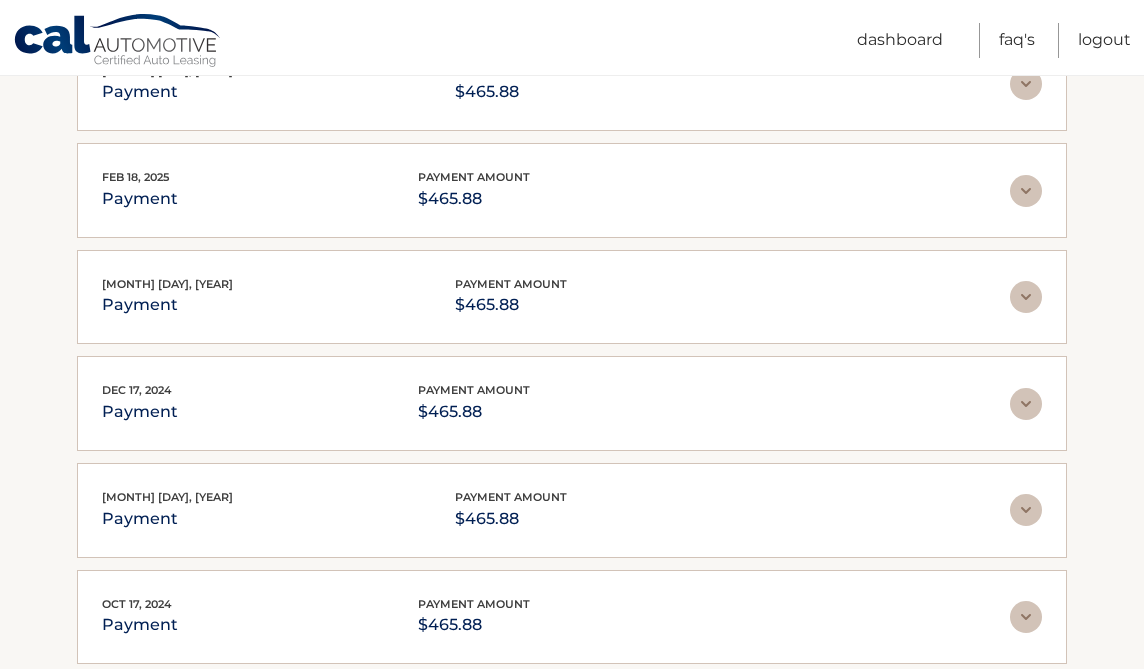 scroll, scrollTop: 1278, scrollLeft: 0, axis: vertical 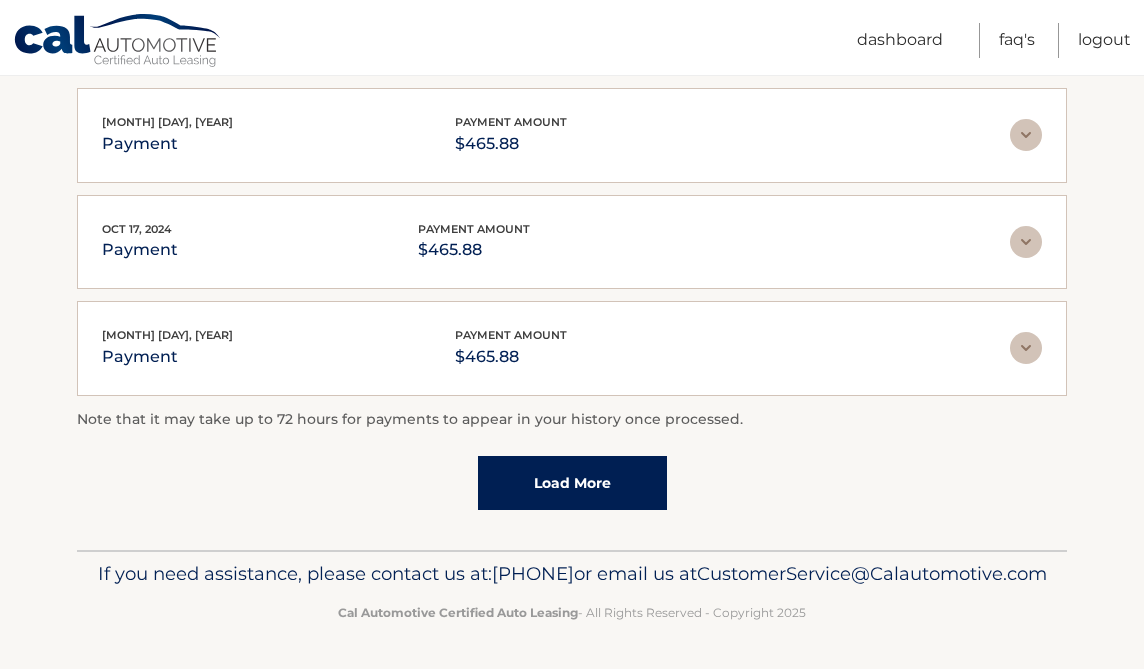 click on "Load More" at bounding box center (572, 483) 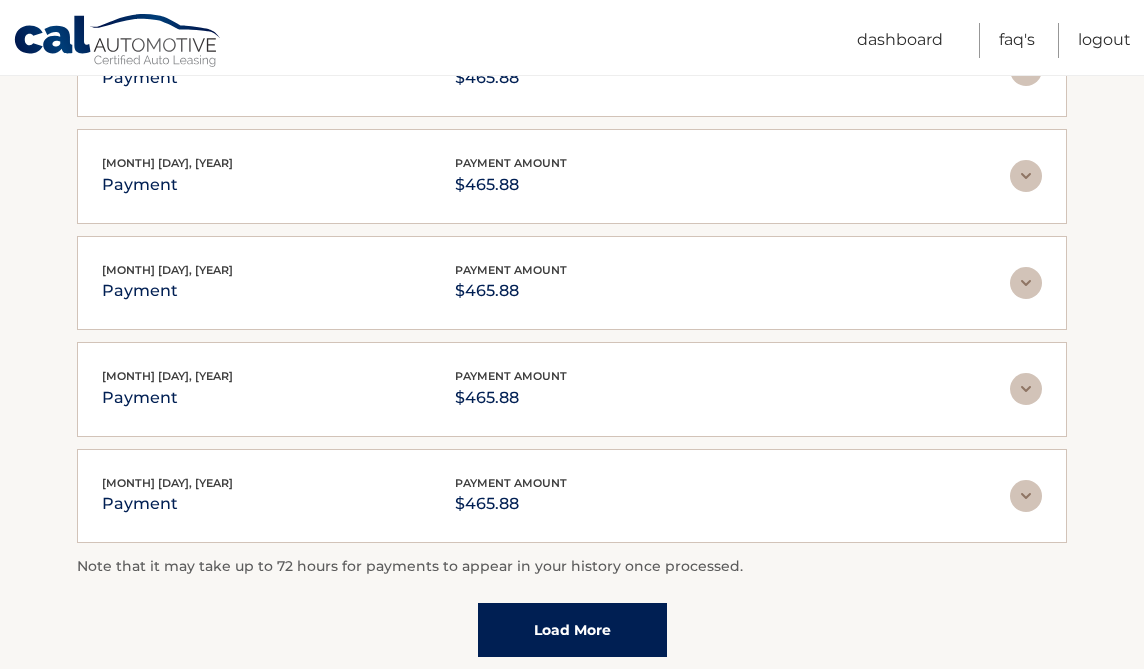 scroll, scrollTop: 1808, scrollLeft: 0, axis: vertical 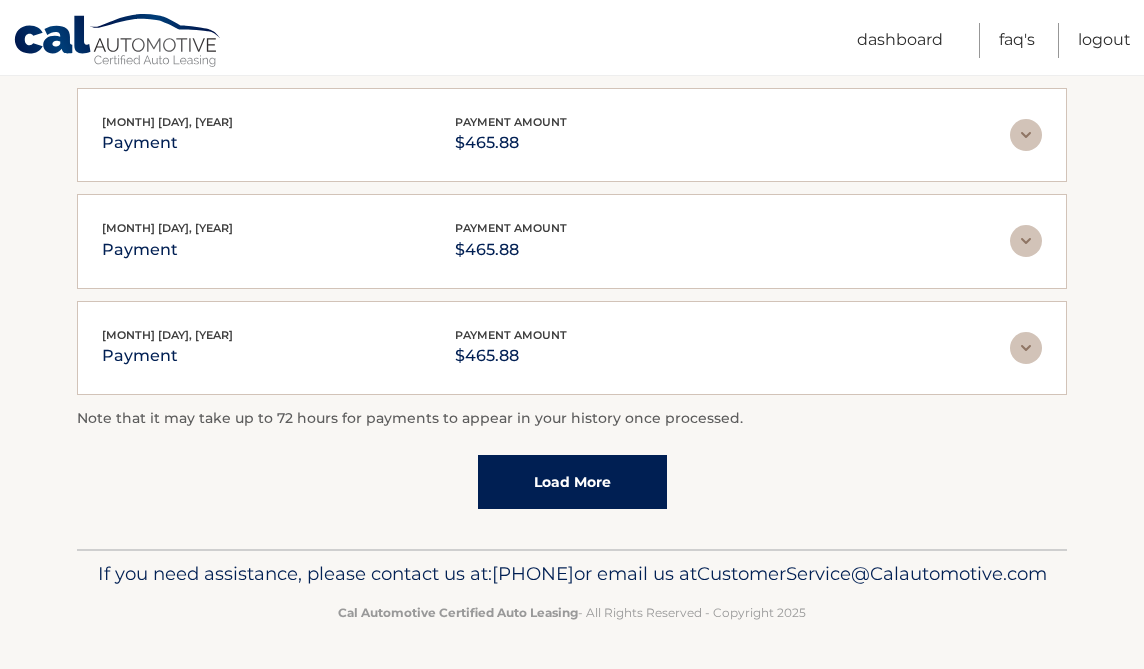 click on "Load More" at bounding box center (572, 482) 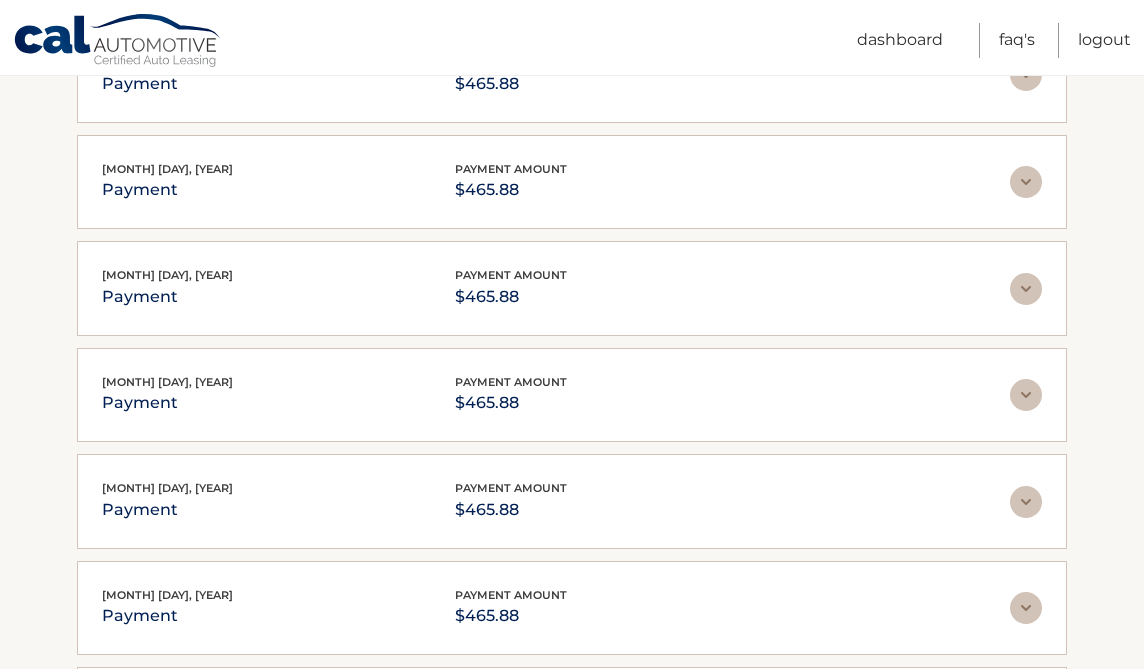 scroll, scrollTop: 2338, scrollLeft: 0, axis: vertical 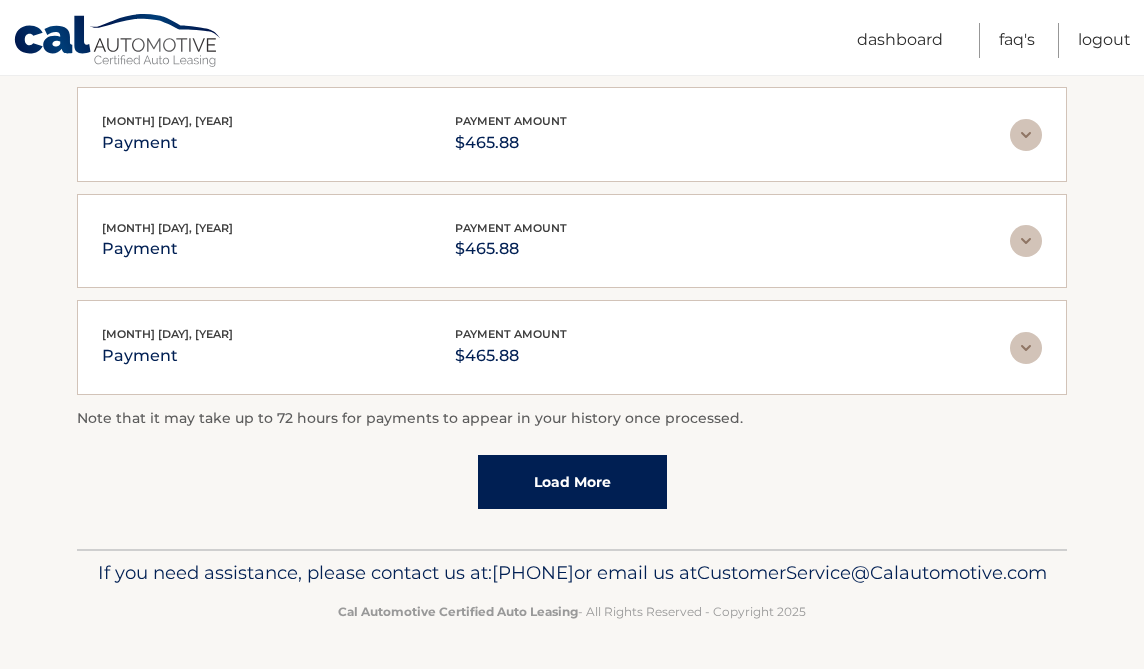 click on "Load More" at bounding box center [572, 482] 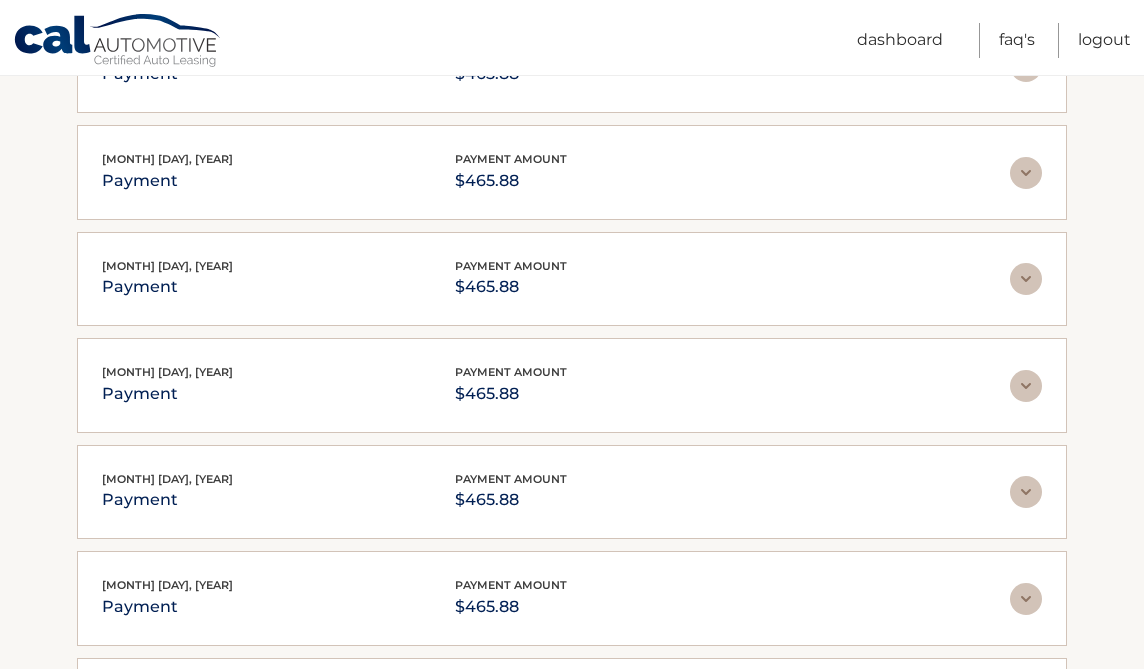 scroll, scrollTop: 2602, scrollLeft: 0, axis: vertical 